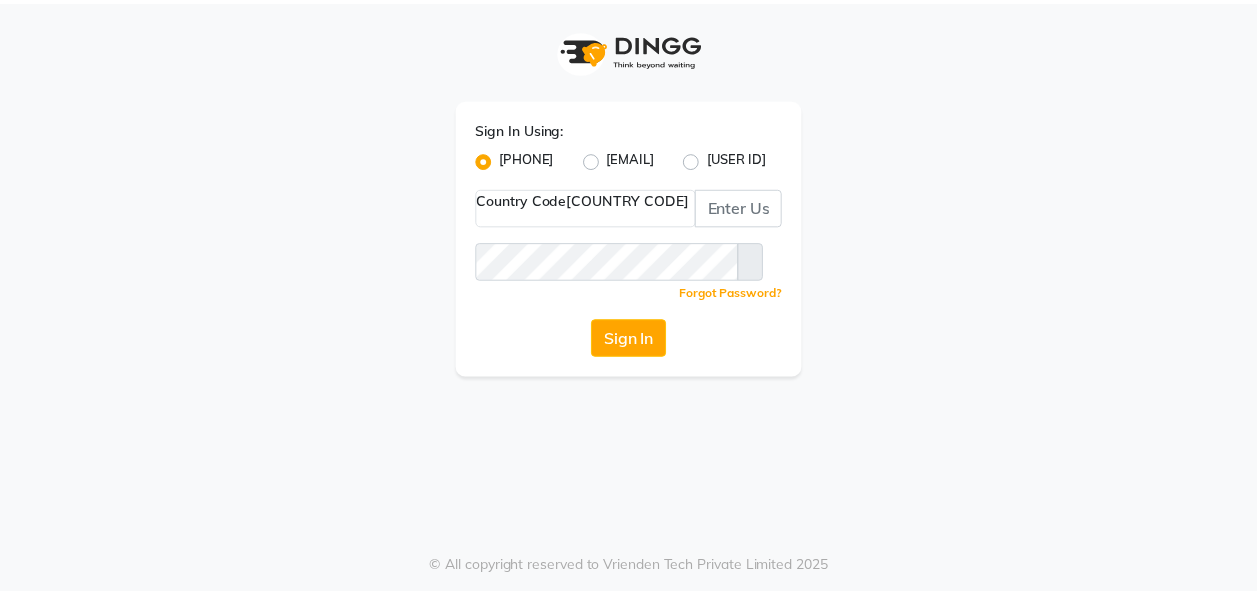 scroll, scrollTop: 0, scrollLeft: 0, axis: both 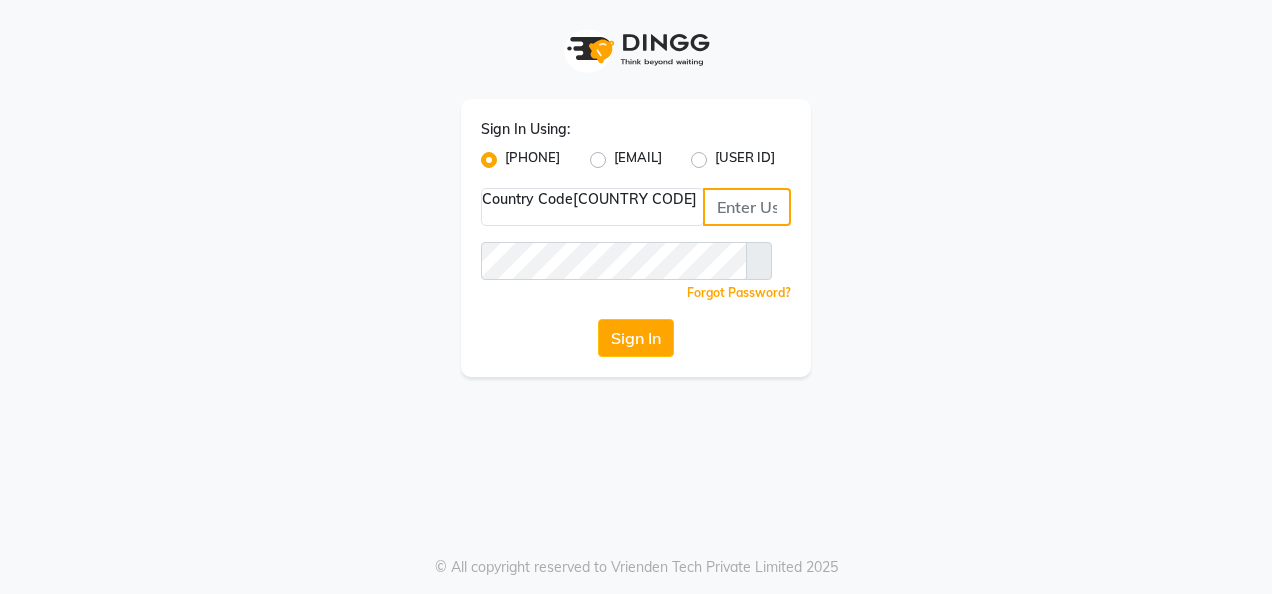 type on "[PHONE]" 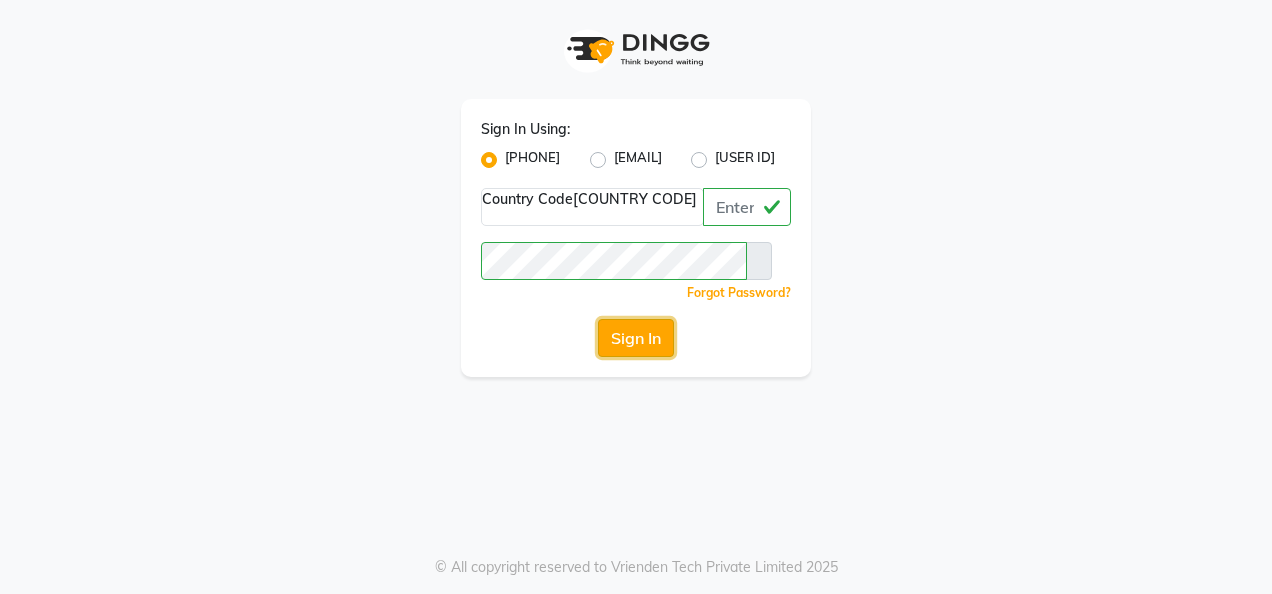 click on "Sign In" at bounding box center (636, 338) 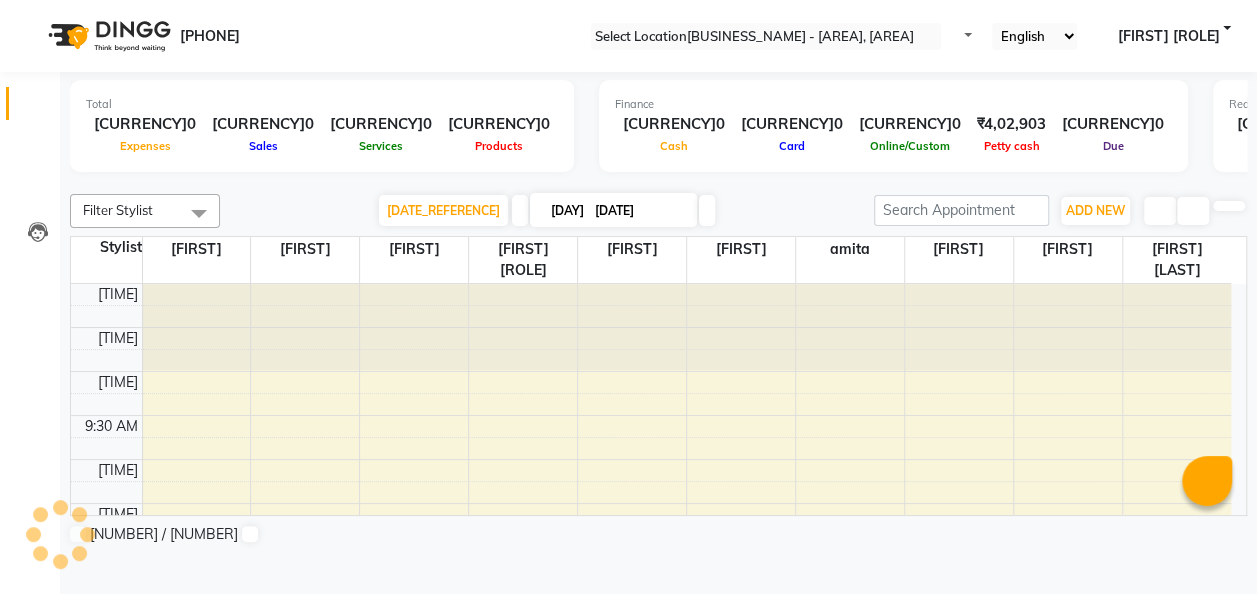 scroll, scrollTop: 0, scrollLeft: 0, axis: both 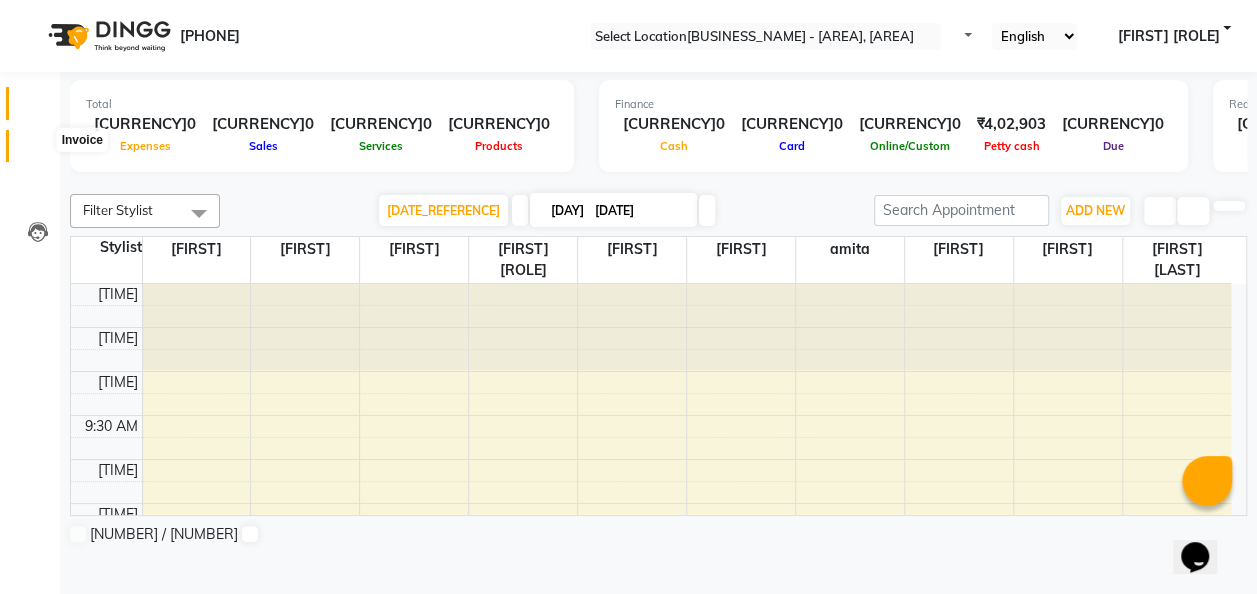 click at bounding box center (38, 151) 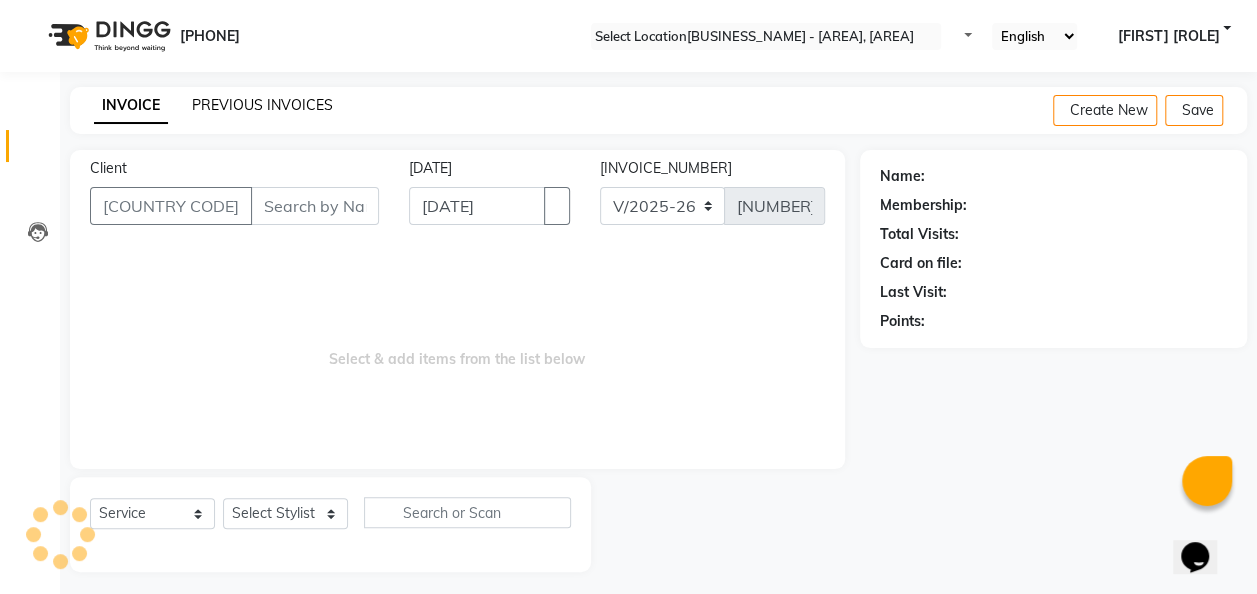 click on "PREVIOUS INVOICES" at bounding box center [262, 105] 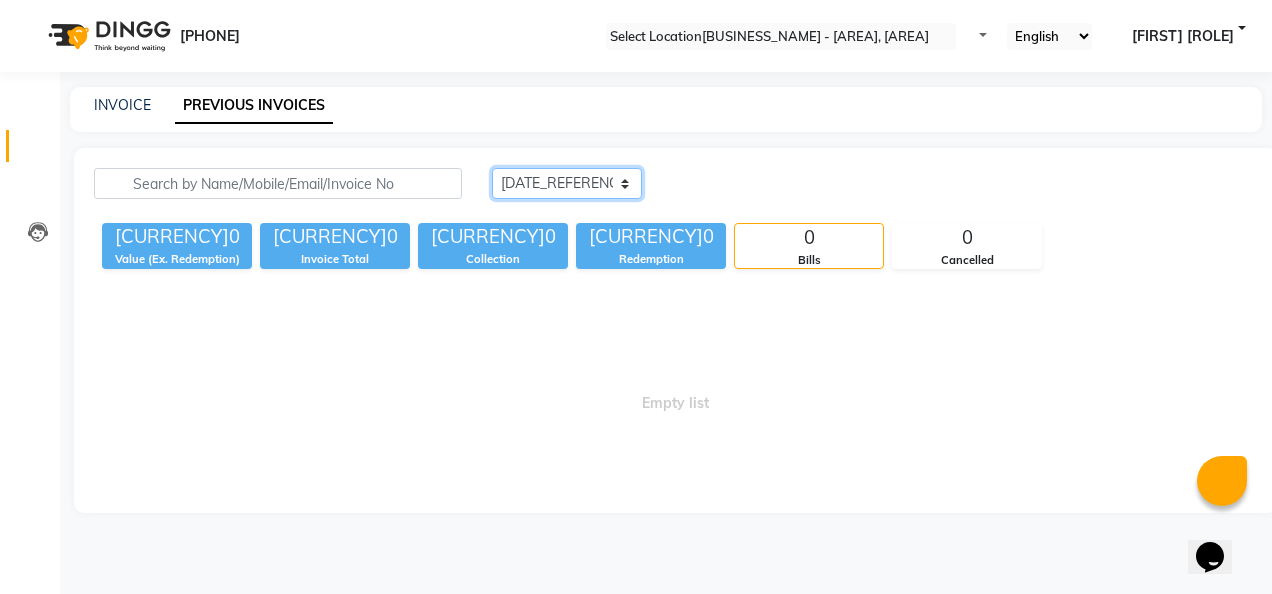 click on "Today Yesterday Custom Range" at bounding box center [567, 183] 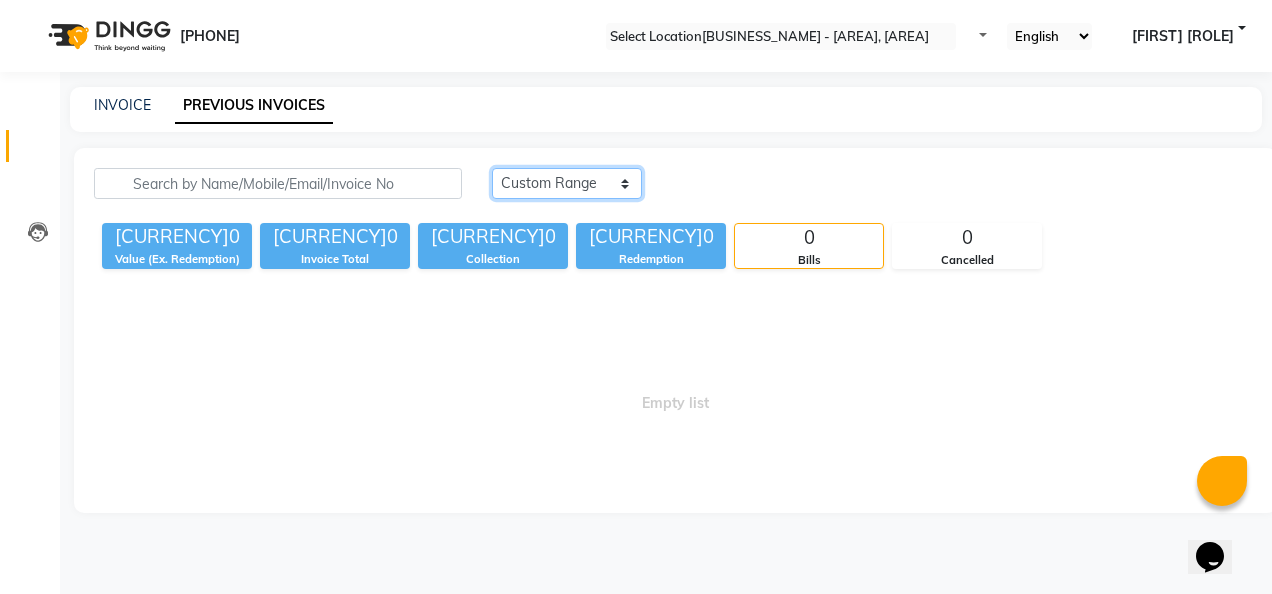 click on "Today Yesterday Custom Range" at bounding box center [567, 183] 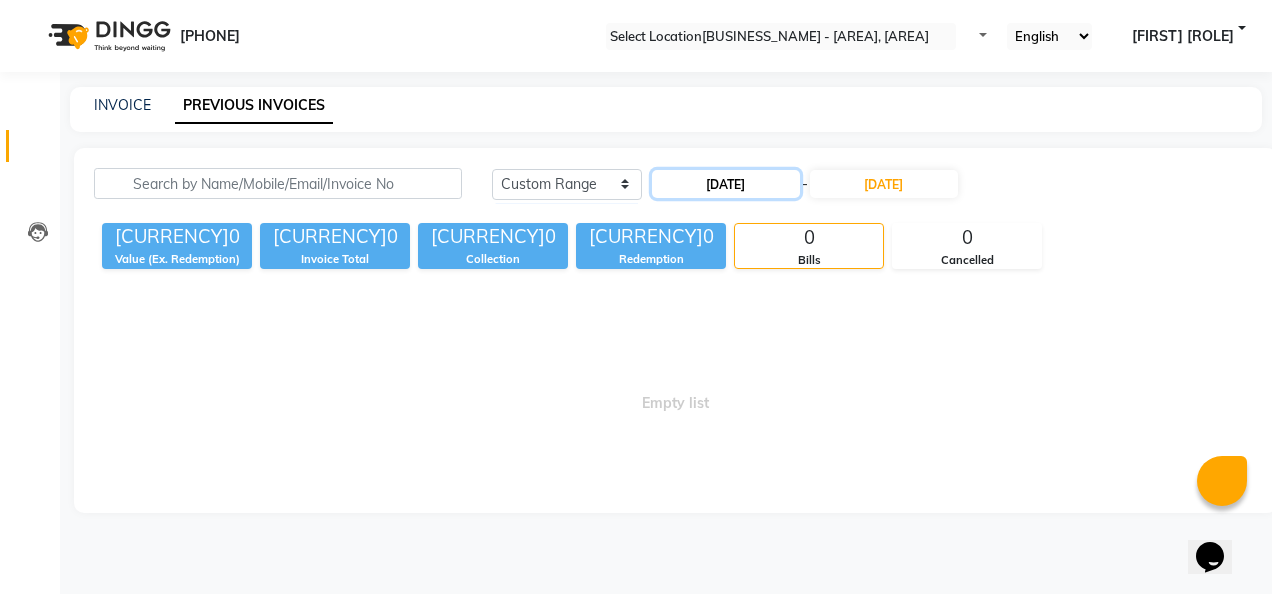 click on "[DATE]" at bounding box center [726, 184] 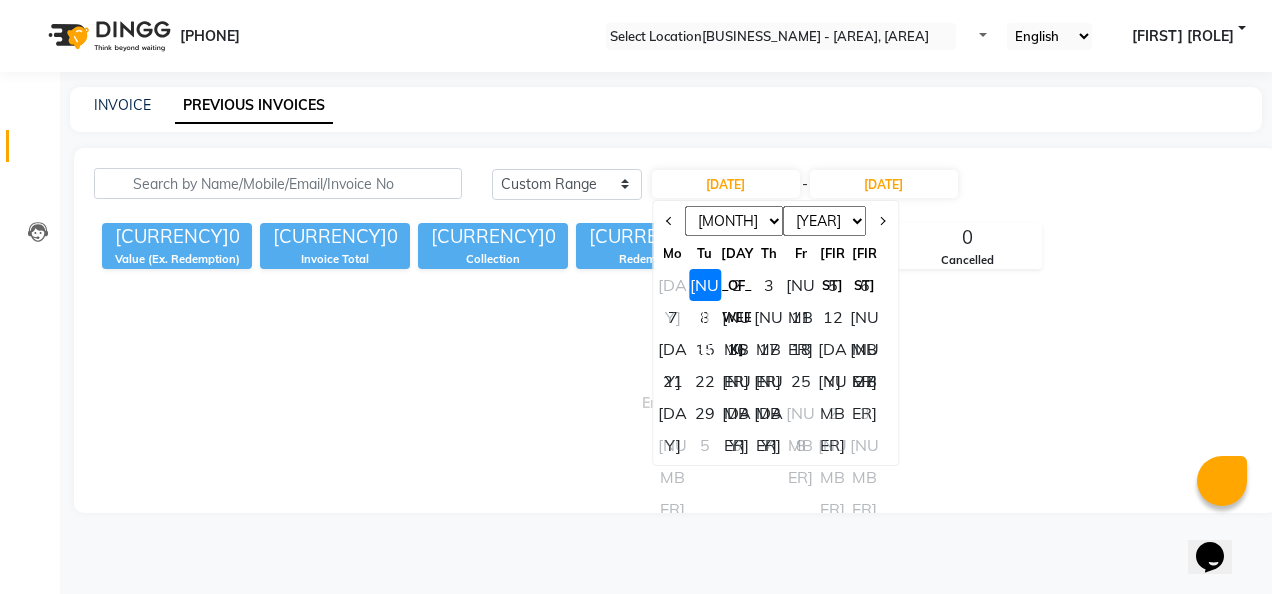 click on "Jan Feb Mar Apr May Jun Jul Aug Sep Oct Nov Dec" at bounding box center [734, 221] 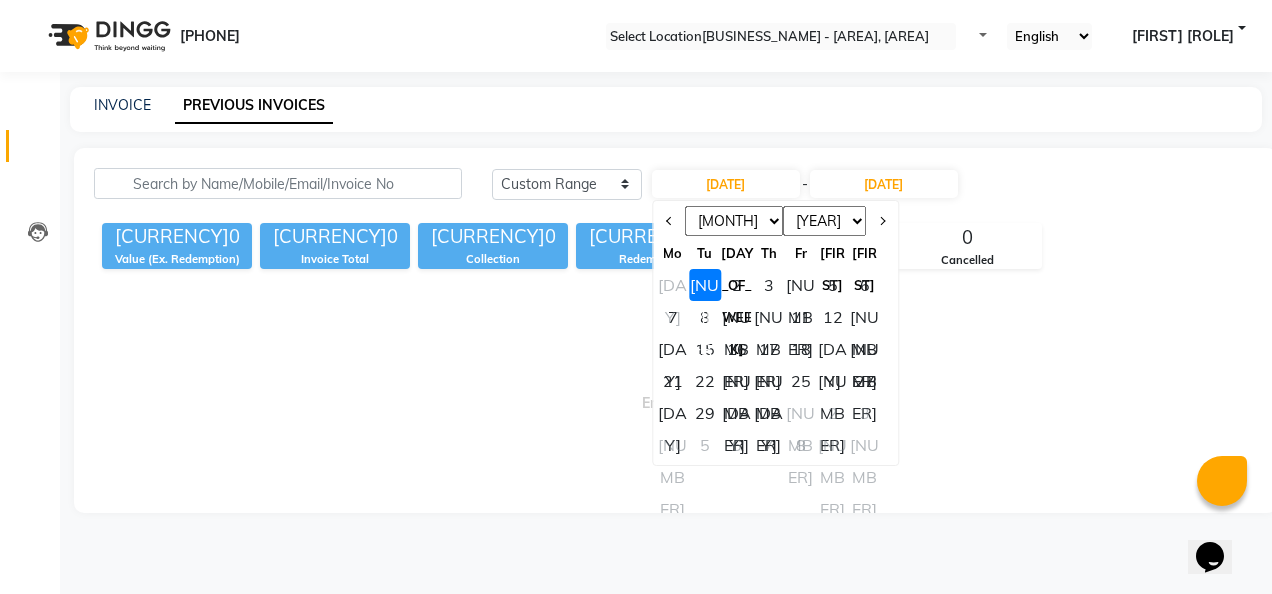 select on "6" 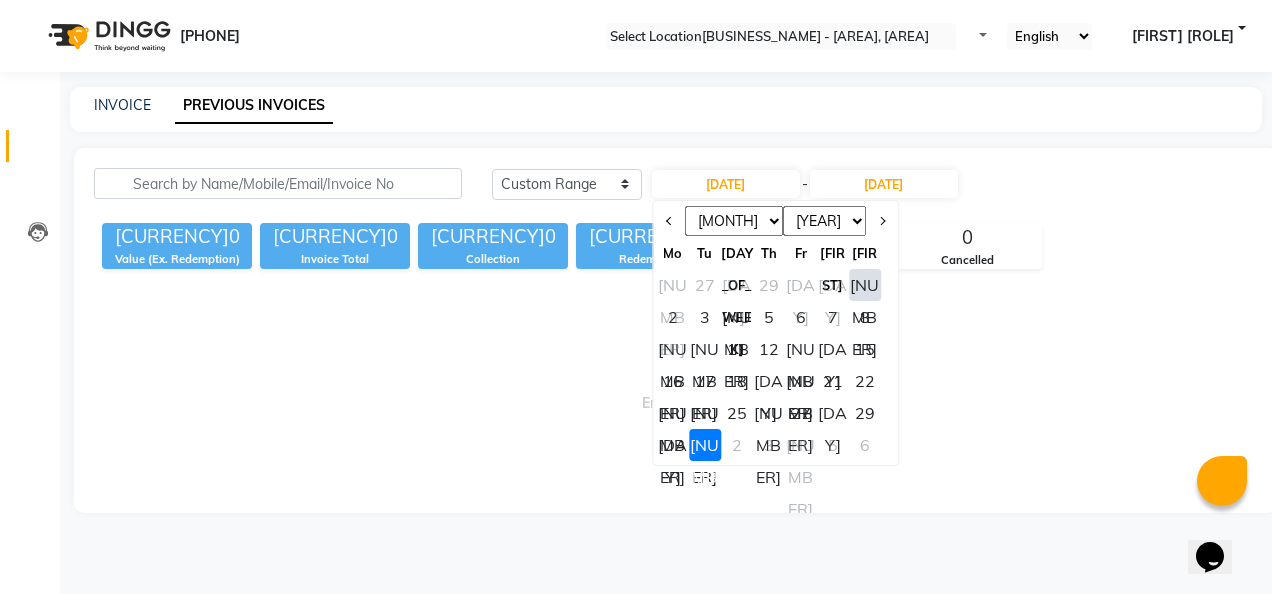 click on "[NUMBER]" at bounding box center [865, 285] 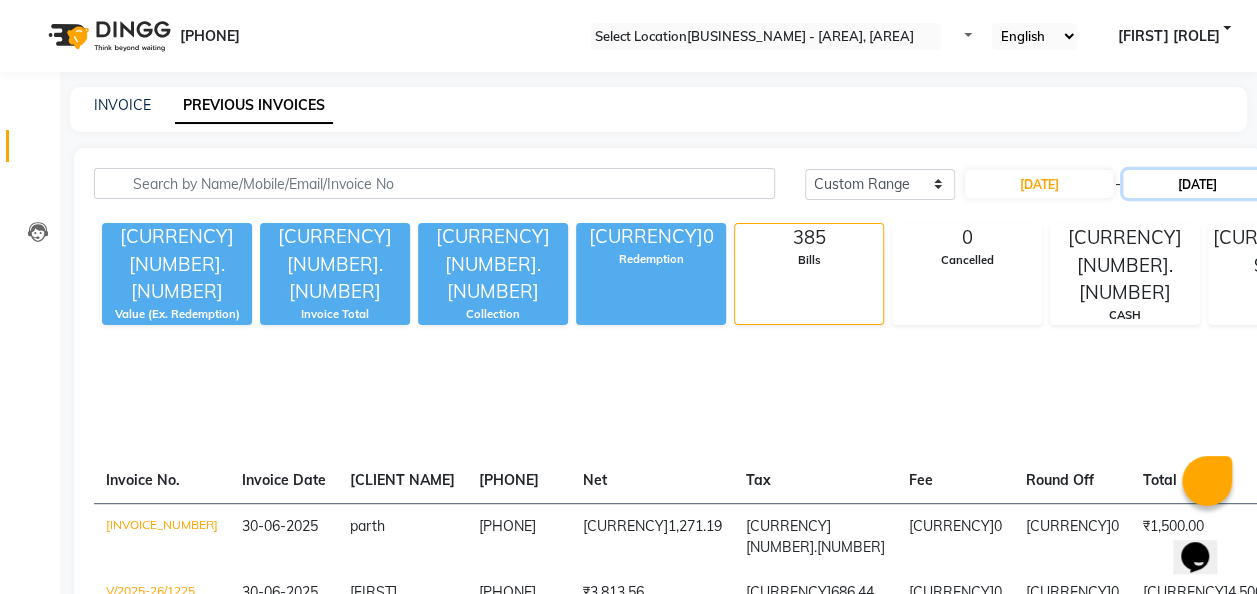 click on "[DATE]" at bounding box center (1197, 184) 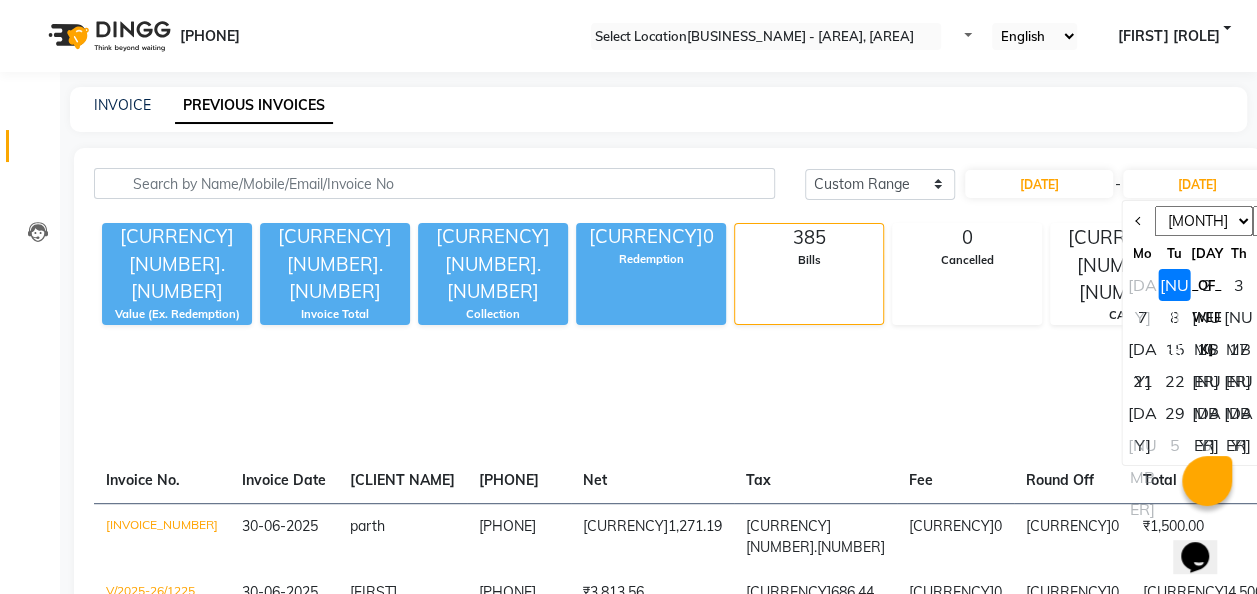 click on "[MONTH] [MONTH] [MONTH] [MONTH] [MONTH] [MONTH]" at bounding box center [1203, 221] 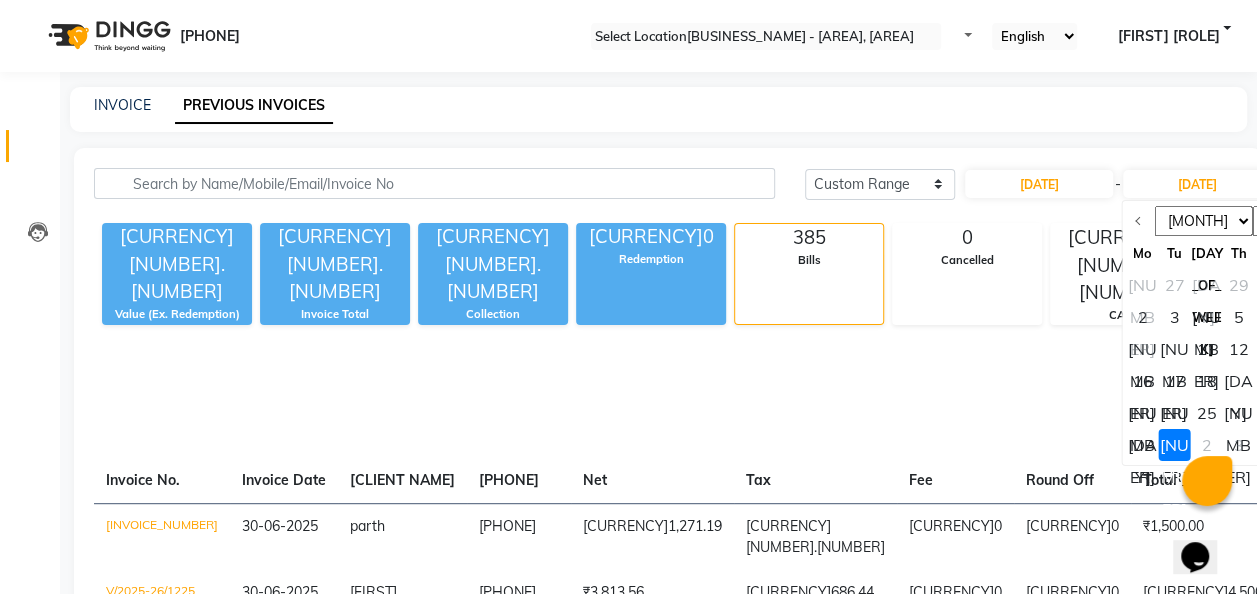 click on "[DAY]" at bounding box center [1142, 445] 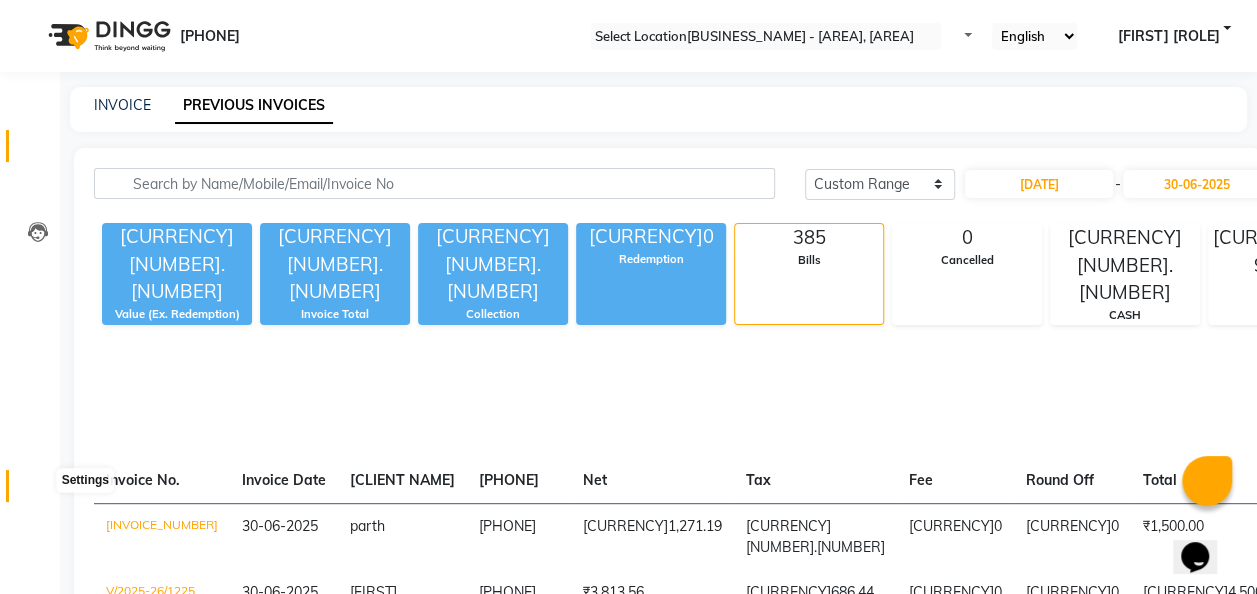 click at bounding box center [38, 491] 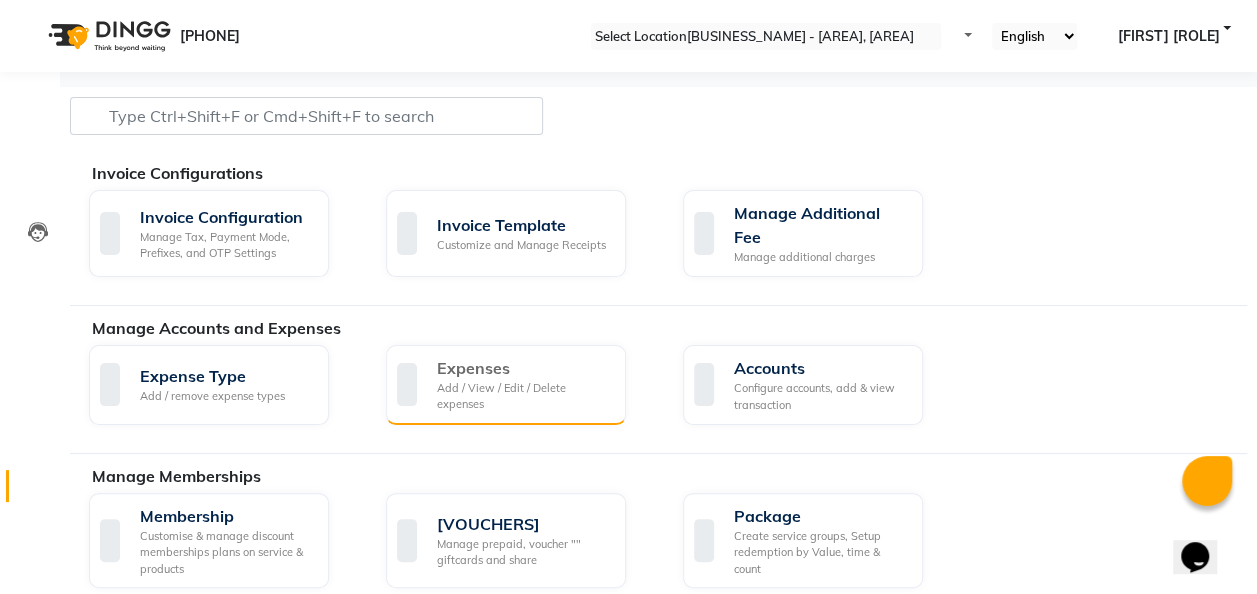 scroll, scrollTop: 82, scrollLeft: 0, axis: vertical 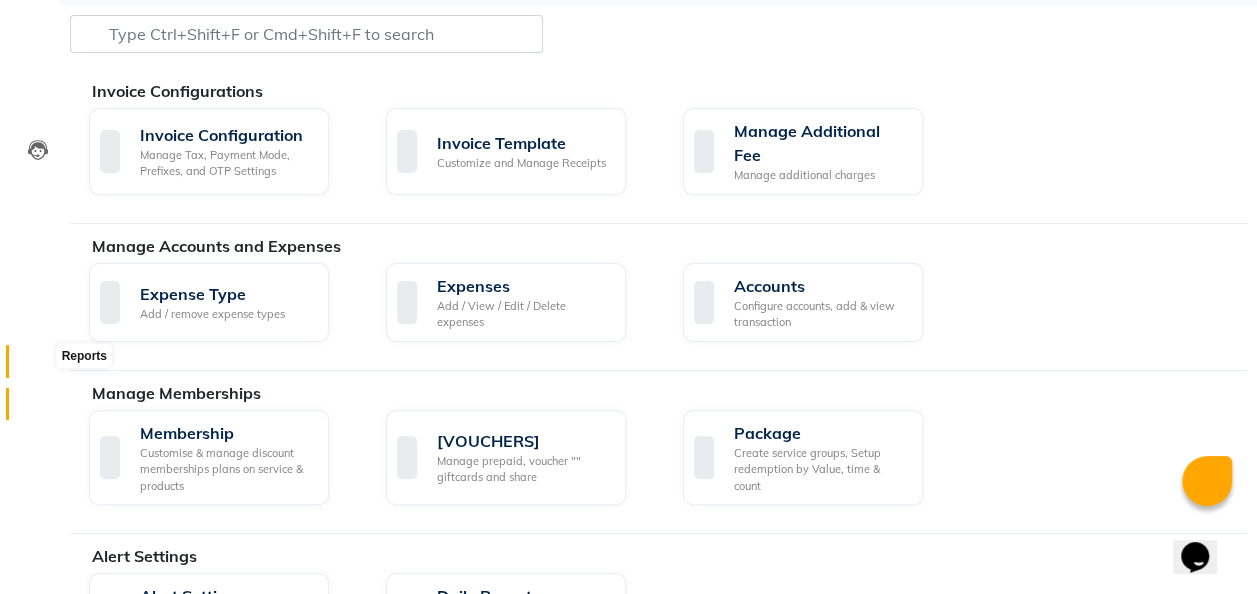 click at bounding box center [37, 366] 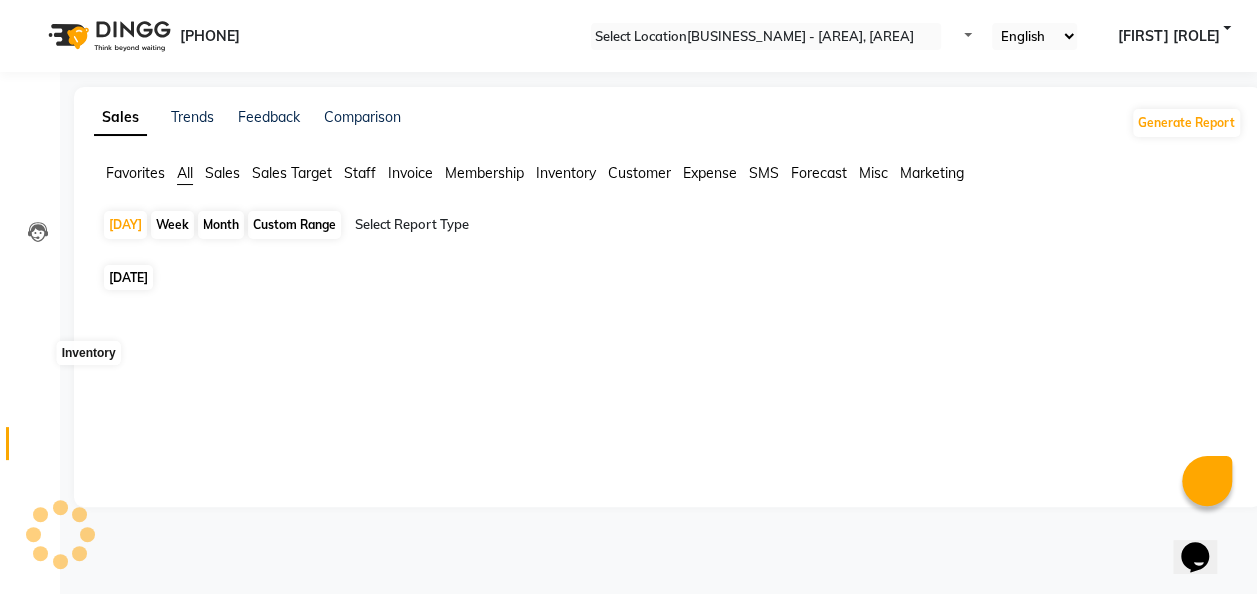 scroll, scrollTop: 0, scrollLeft: 0, axis: both 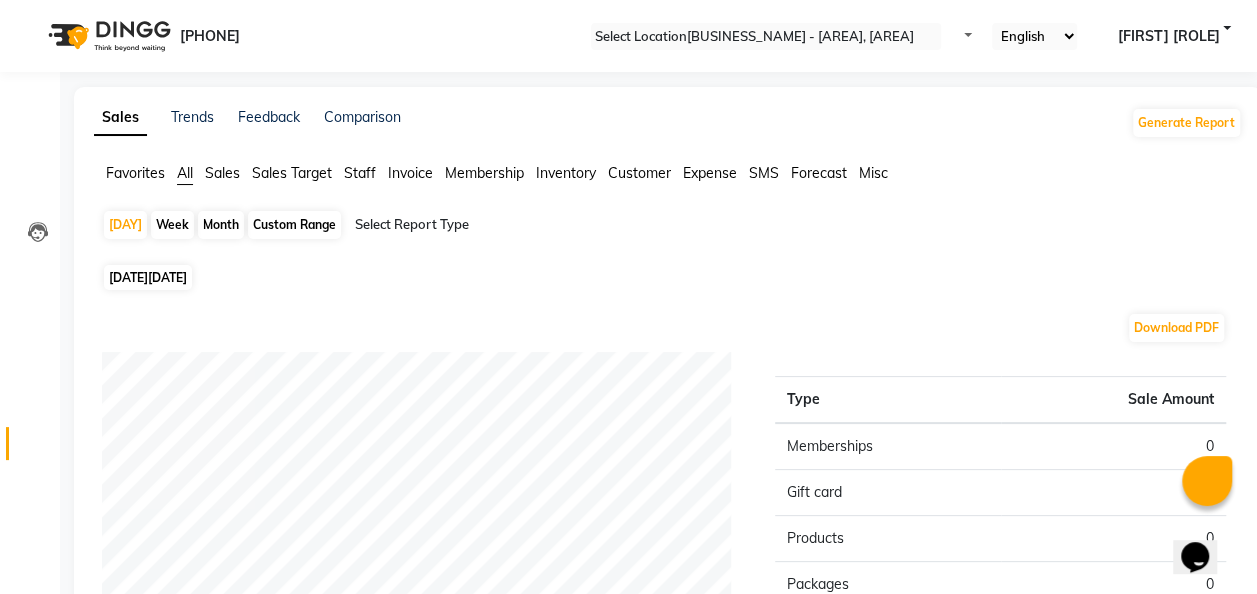 click on "Staff" at bounding box center (135, 173) 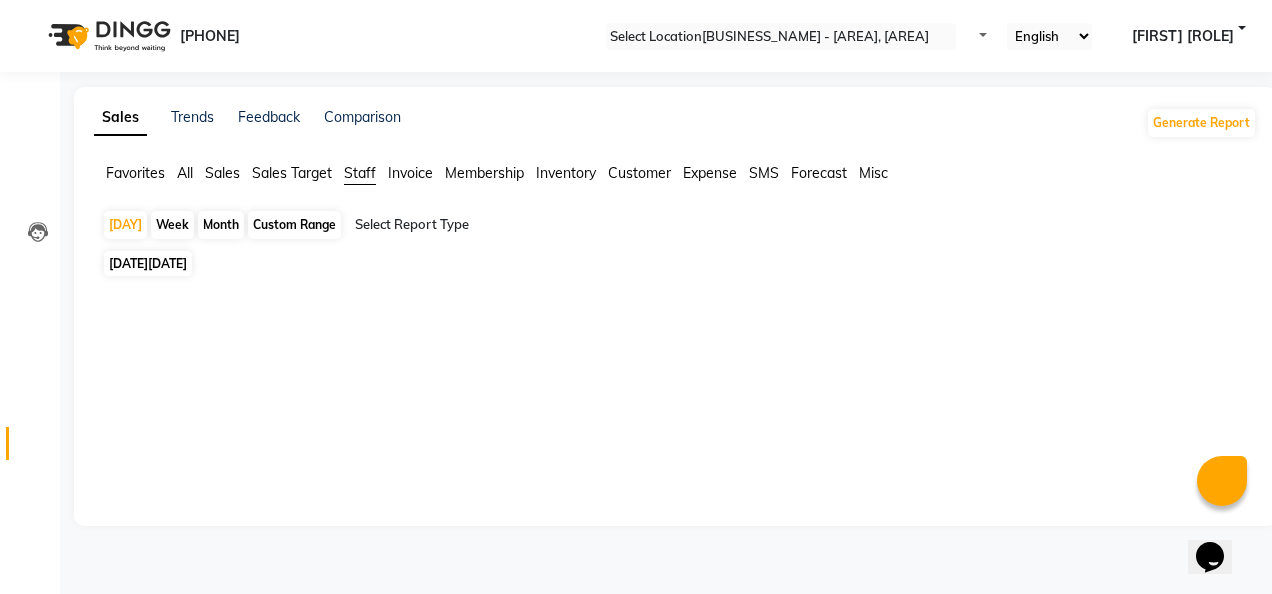 click on "Month" at bounding box center [221, 225] 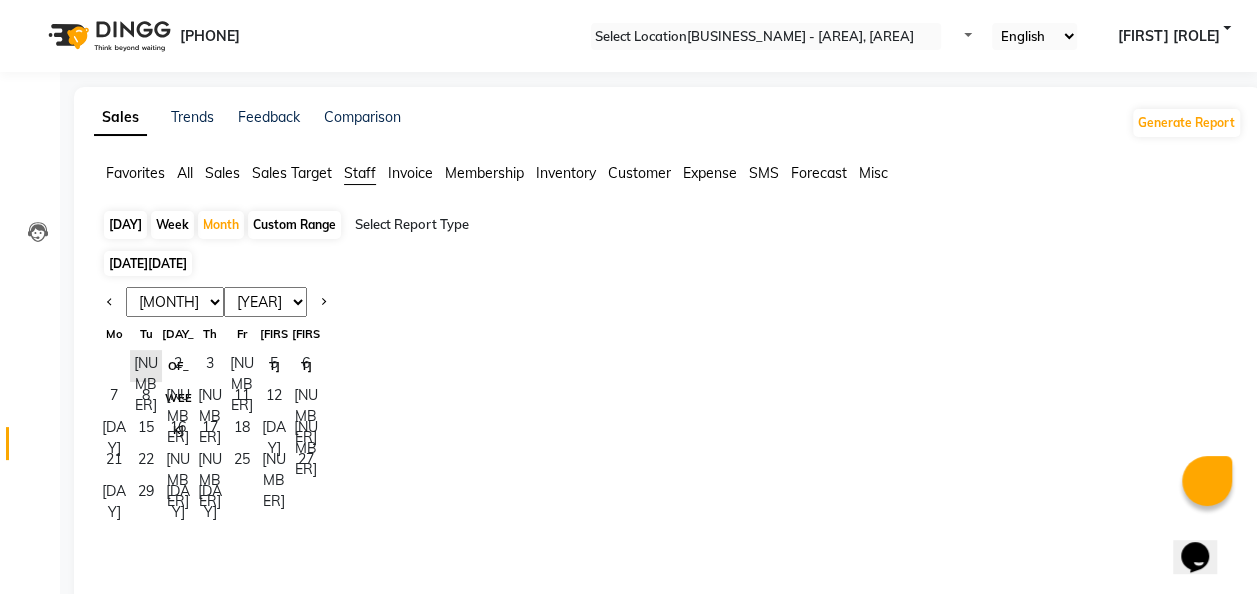 click on "Jan Feb Mar Apr May Jun Jul Aug Sep Oct Nov Dec" at bounding box center [175, 302] 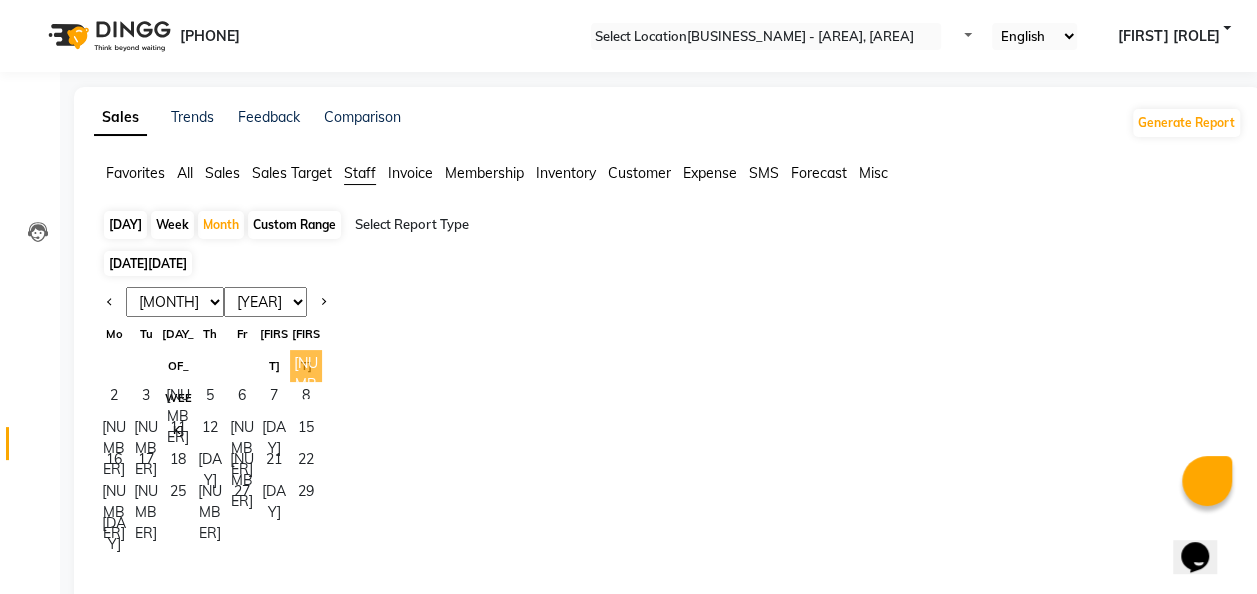 click on "[NUMBER]" at bounding box center [306, 366] 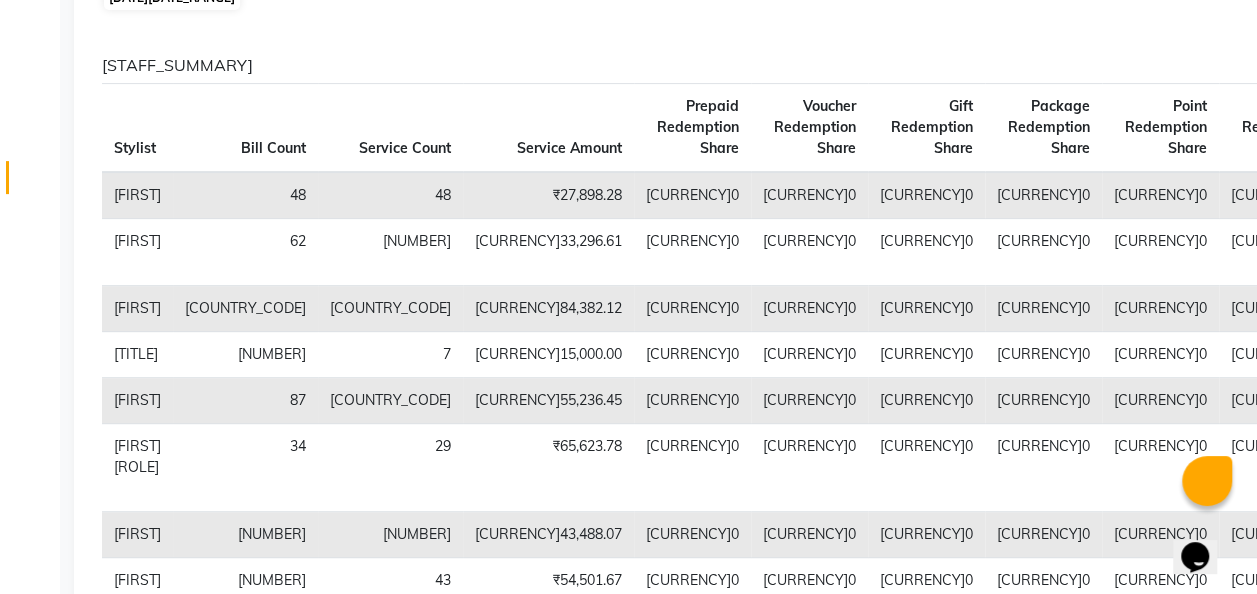 scroll, scrollTop: 0, scrollLeft: 0, axis: both 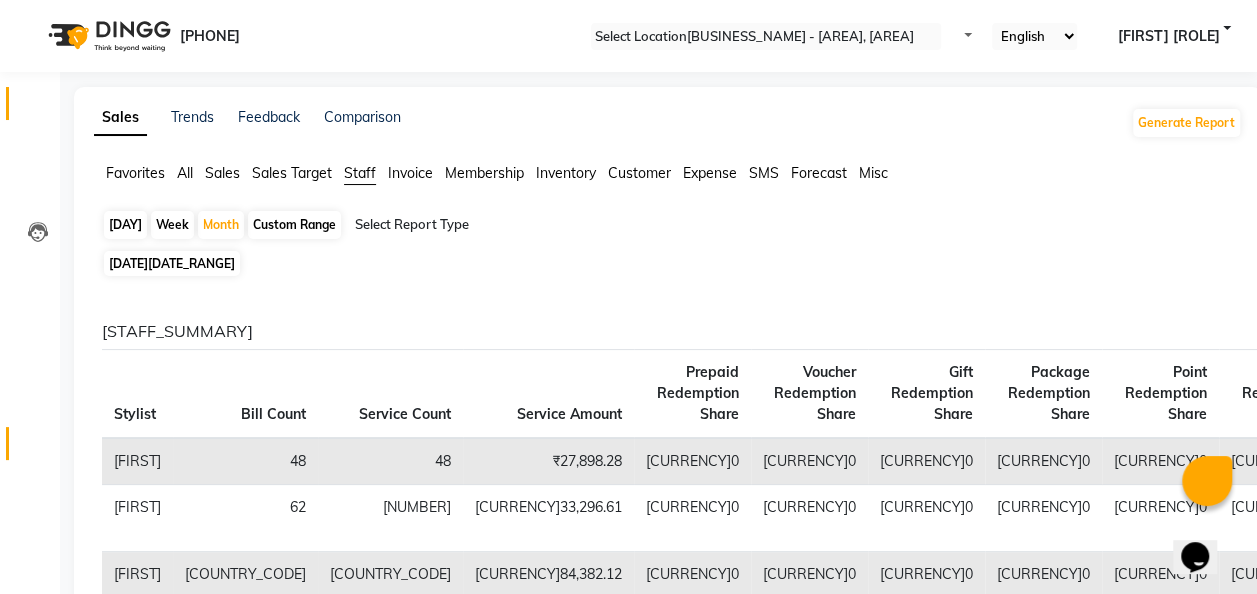 click on "Calendar" at bounding box center (30, 103) 